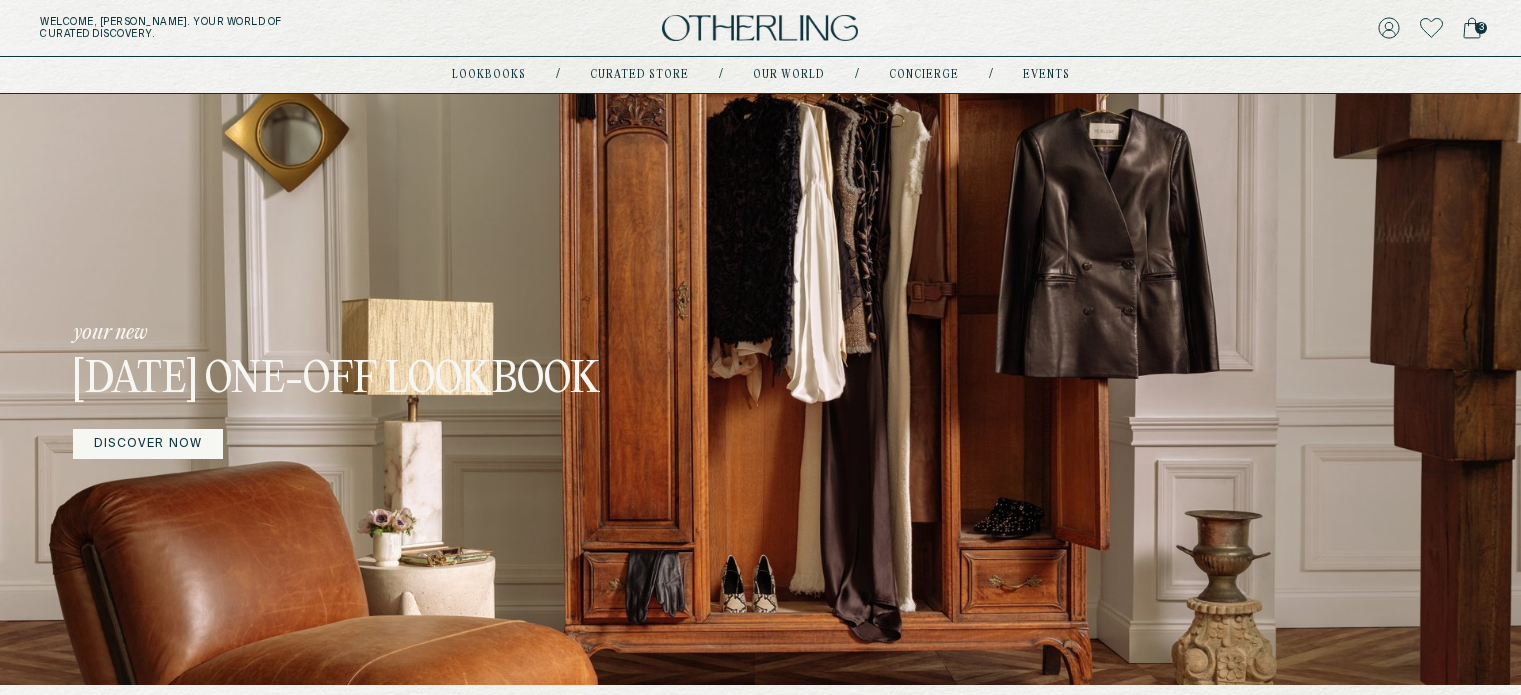 scroll, scrollTop: 0, scrollLeft: 0, axis: both 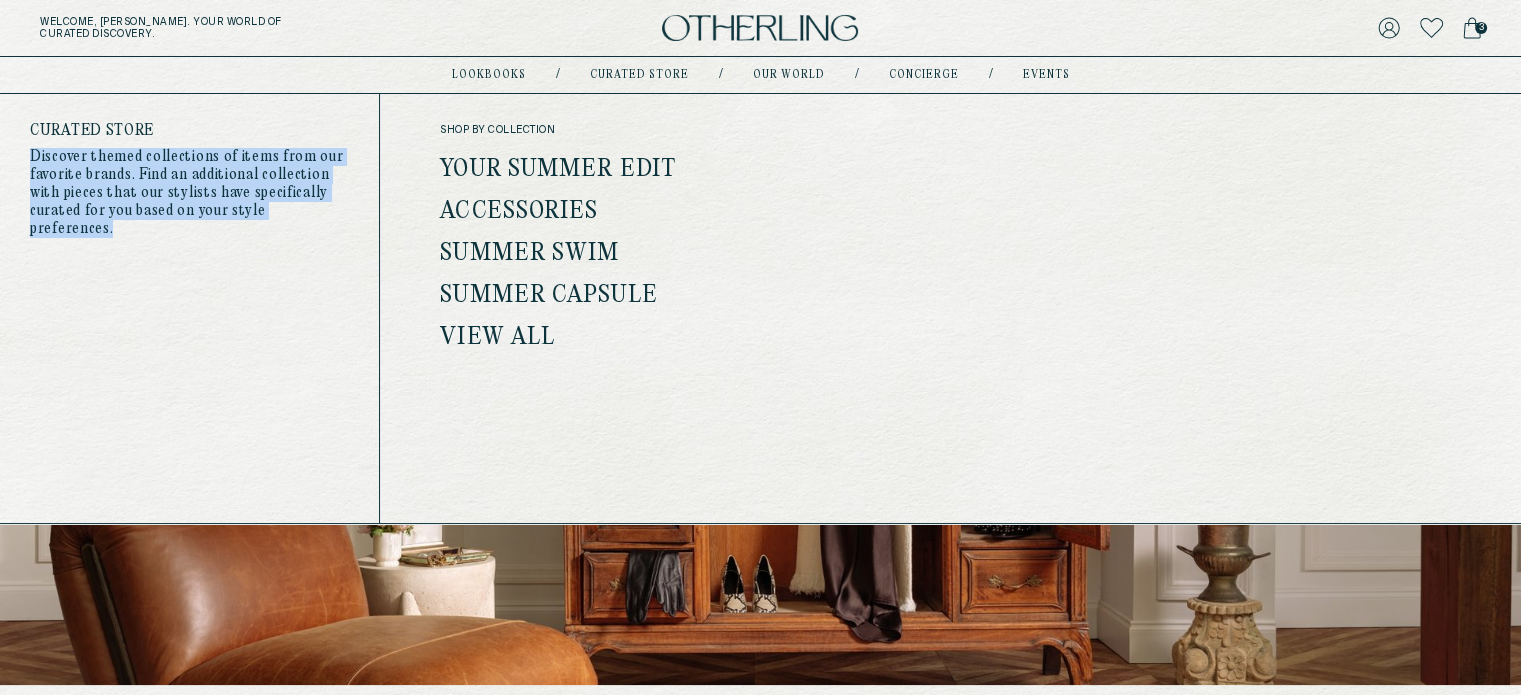 copy on "Discover themed collections of items from our favorite brands. Find an additional collection with pieces that our stylists have specifically curated for you based on your style preferences." 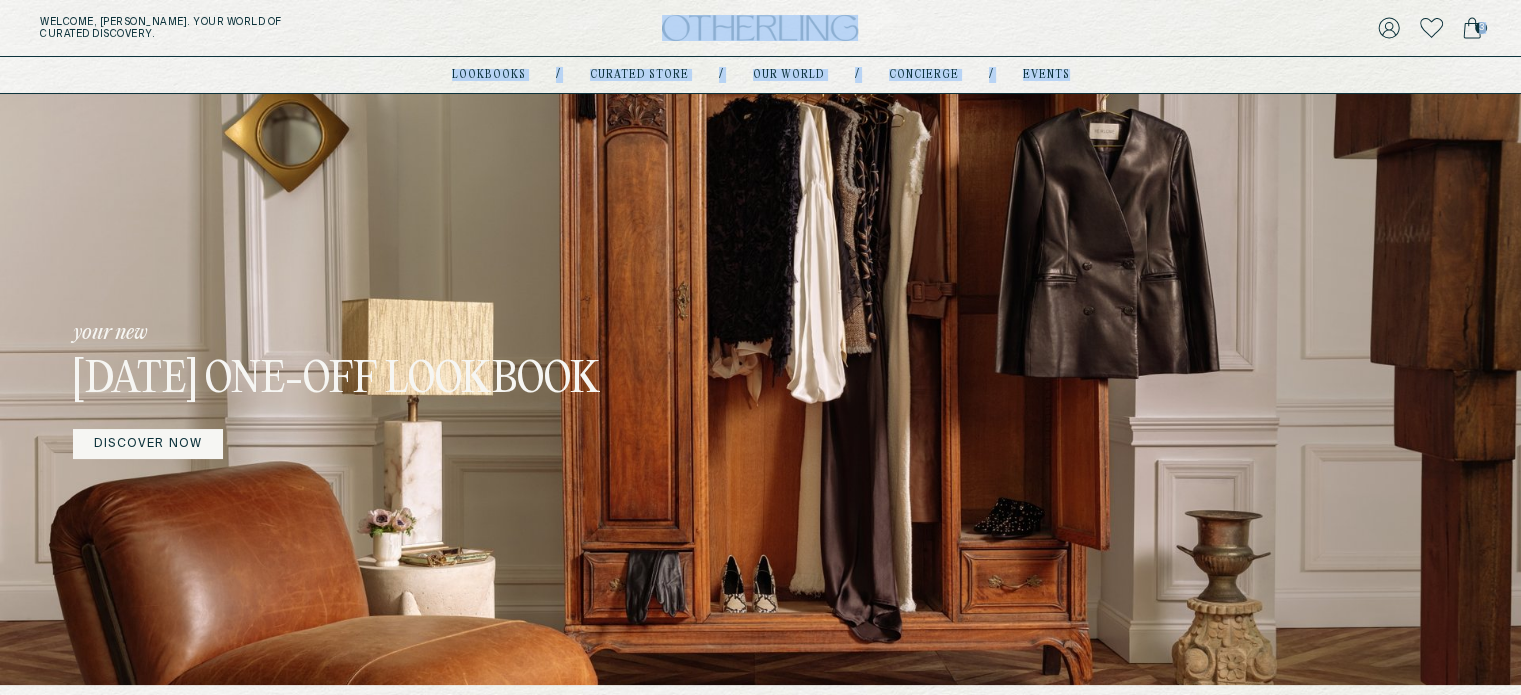 drag, startPoint x: 284, startPoint y: 212, endPoint x: 712, endPoint y: -102, distance: 530.8295 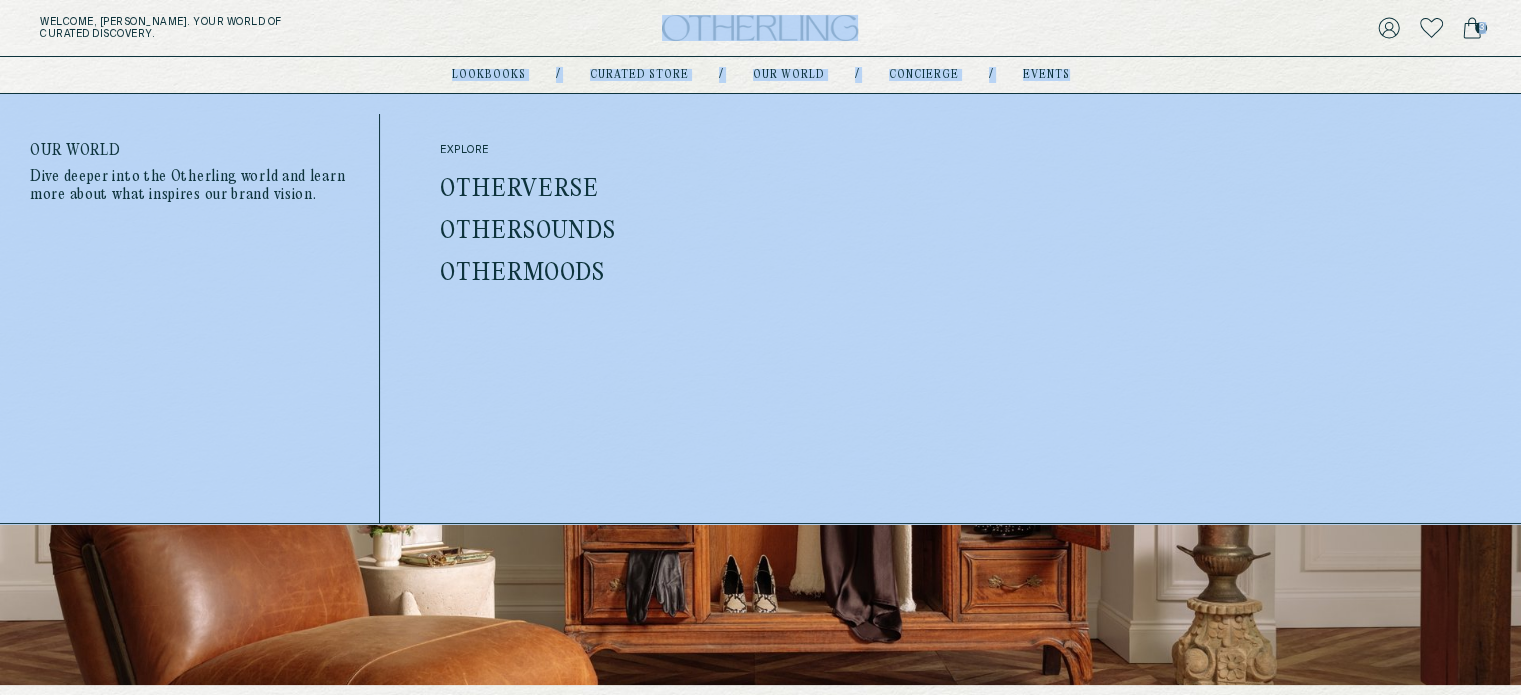 click on "Our world" at bounding box center (789, 75) 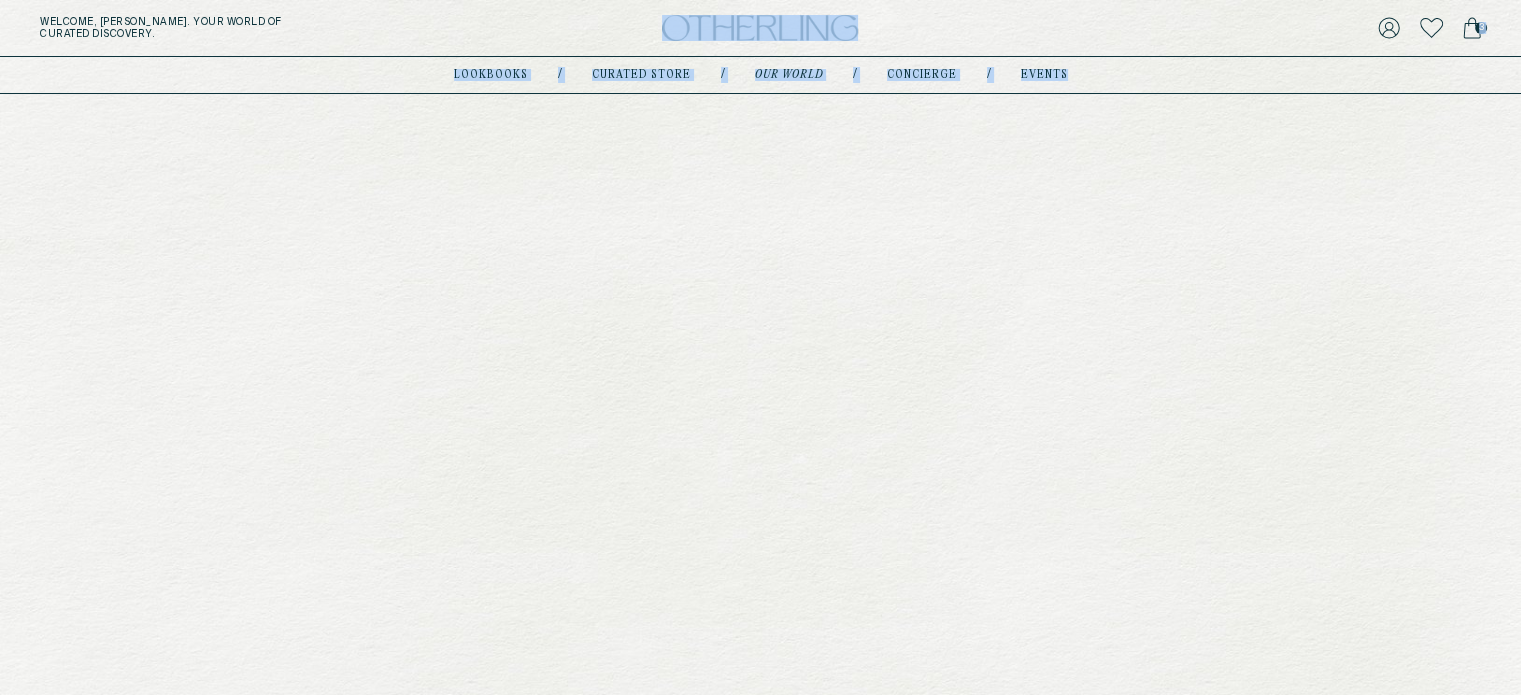 click on "Our world" at bounding box center [789, 75] 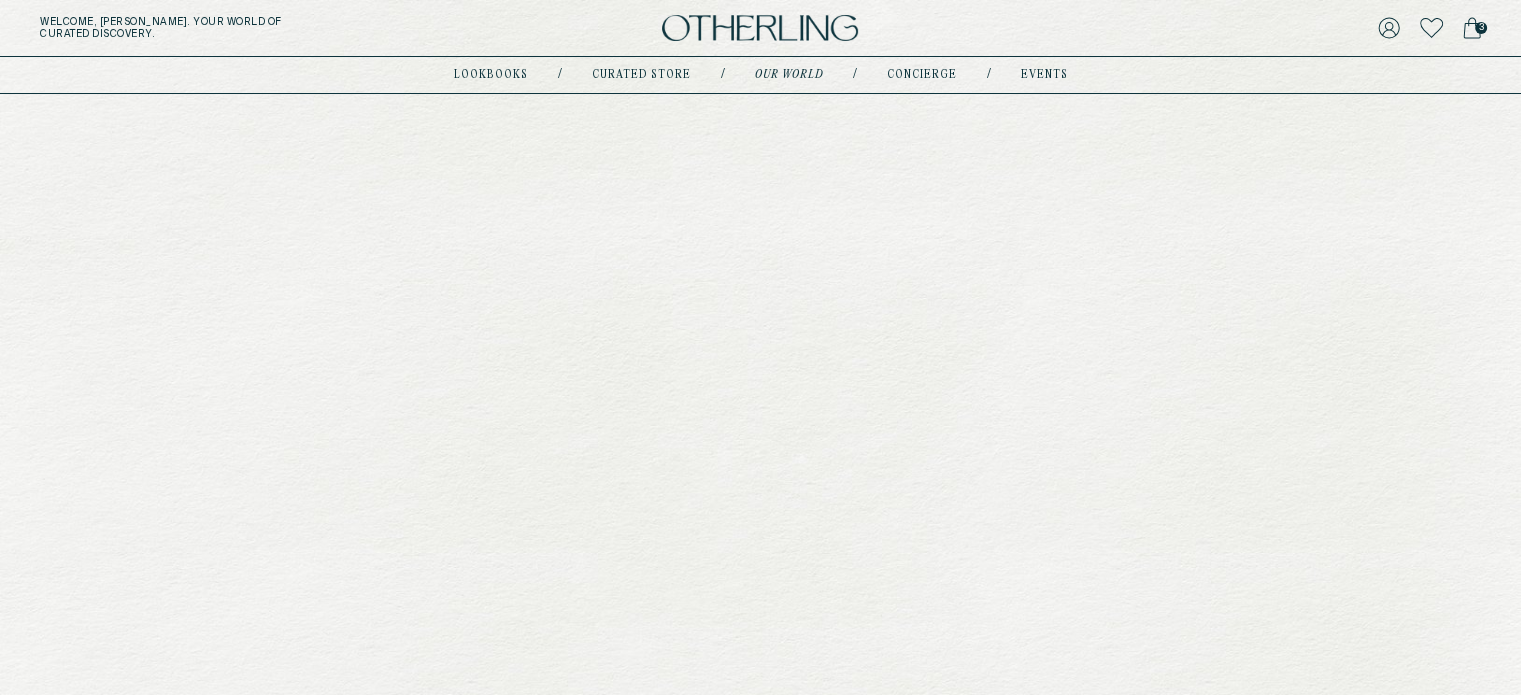 click on "This is our world Our portal to a tasteful sense of  wonder, inspiration, and discovery. Otherverse A cabinet of curiosities filled with fascinating people, histories, objects, stories, and oddities. Editorial Coming Soon A place for discovery. Othersounds A monthly compendium of music, curated by [PERSON_NAME]'s founder.  [DATE] View playlist [DATE] View playlist otherling / noun 01. One who is not like others; someone who finds beauty in the unexpected and embraces the unknown." at bounding box center (761, 1320) 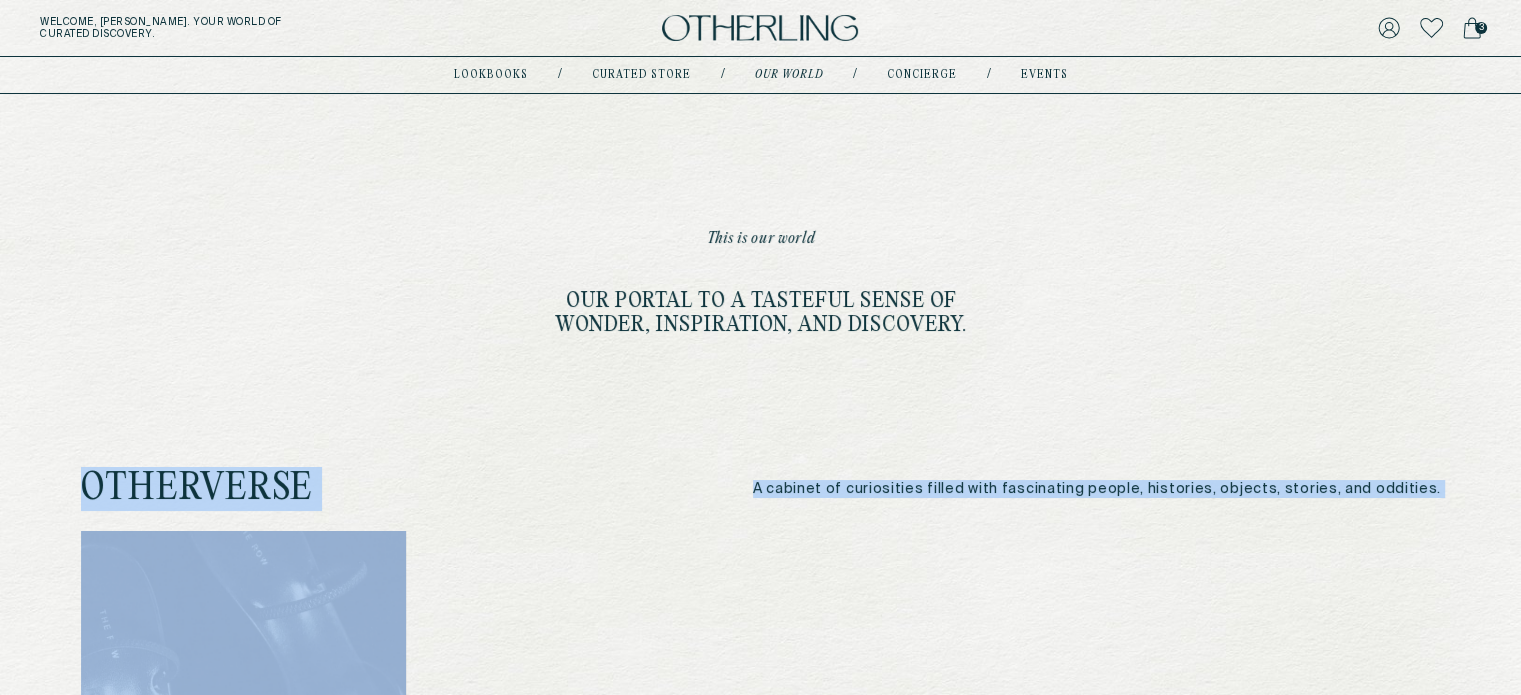 drag, startPoint x: 1009, startPoint y: 327, endPoint x: 862, endPoint y: 555, distance: 271.2803 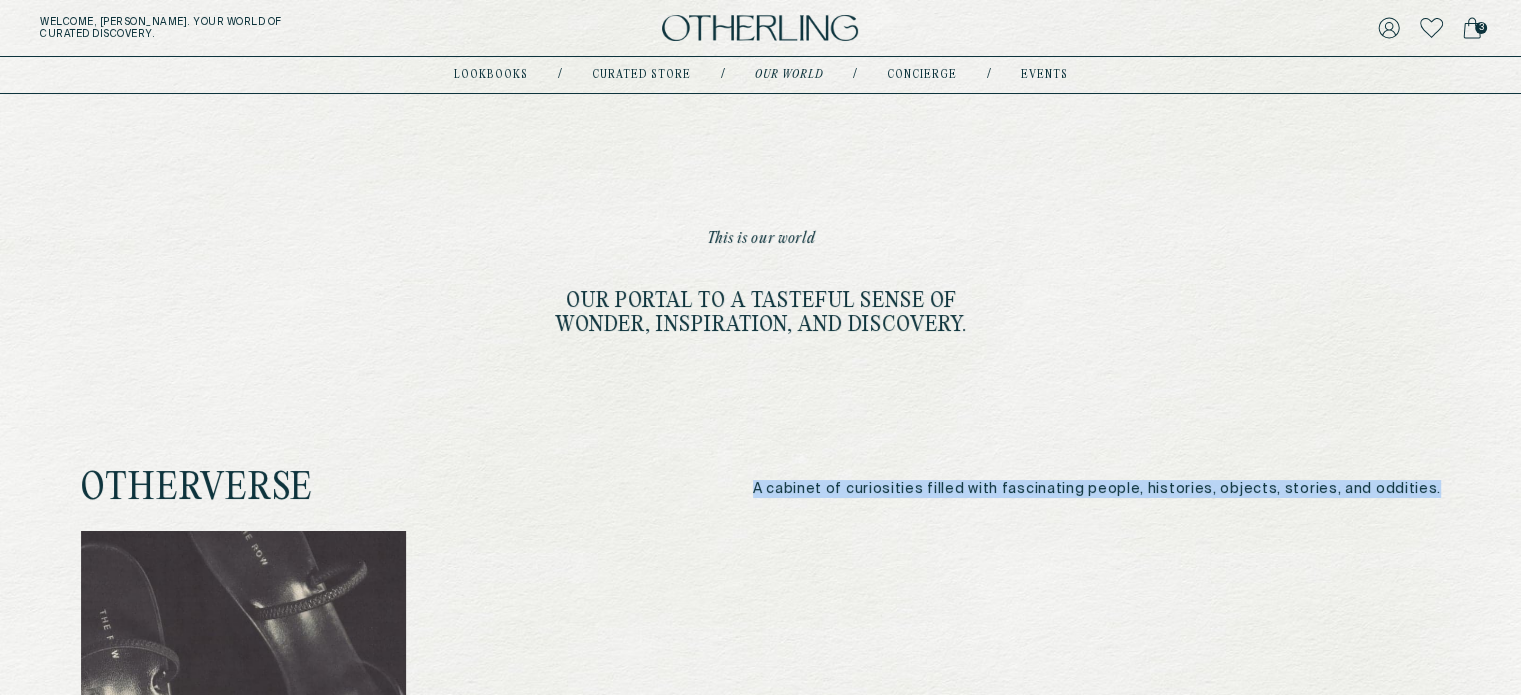 copy on "A cabinet of curiosities filled with fascinating people, histories, objects, stories, and oddities." 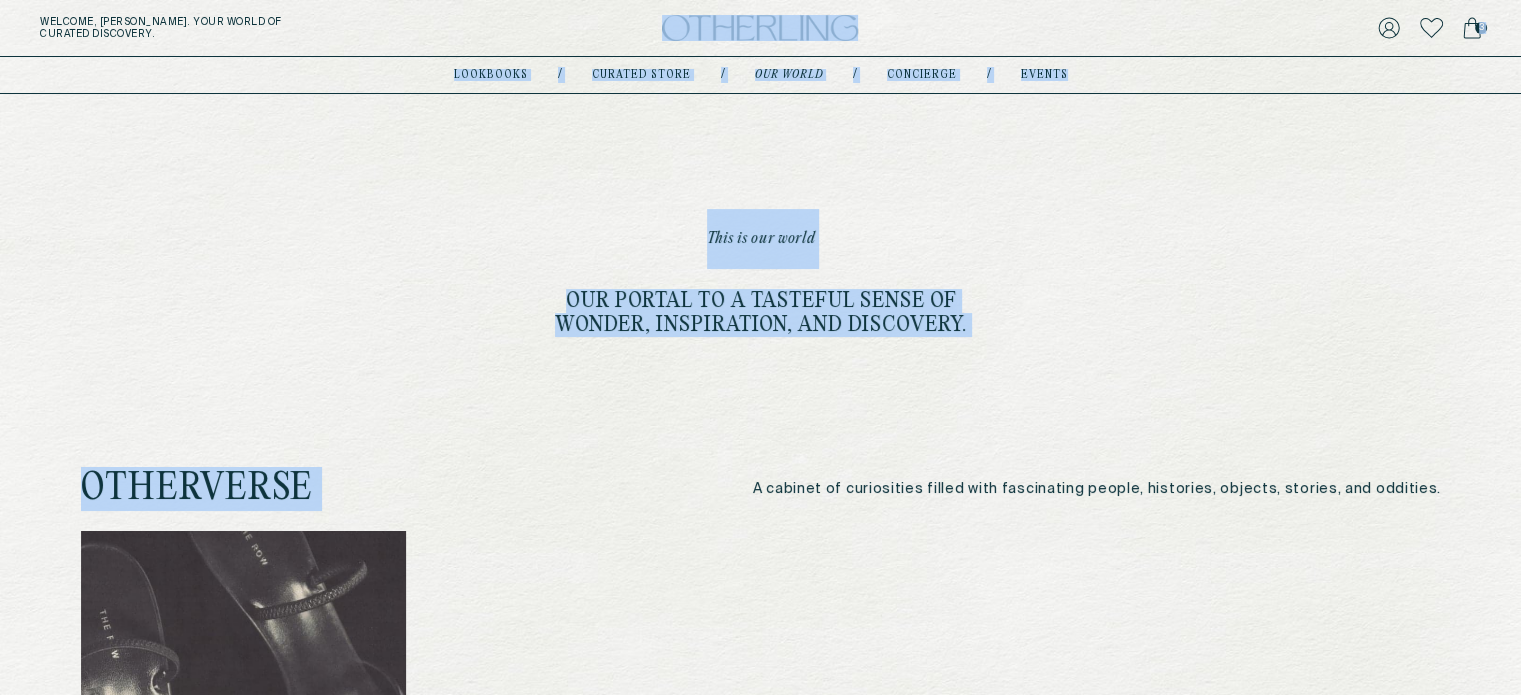 drag, startPoint x: 776, startPoint y: 497, endPoint x: 832, endPoint y: -94, distance: 593.6472 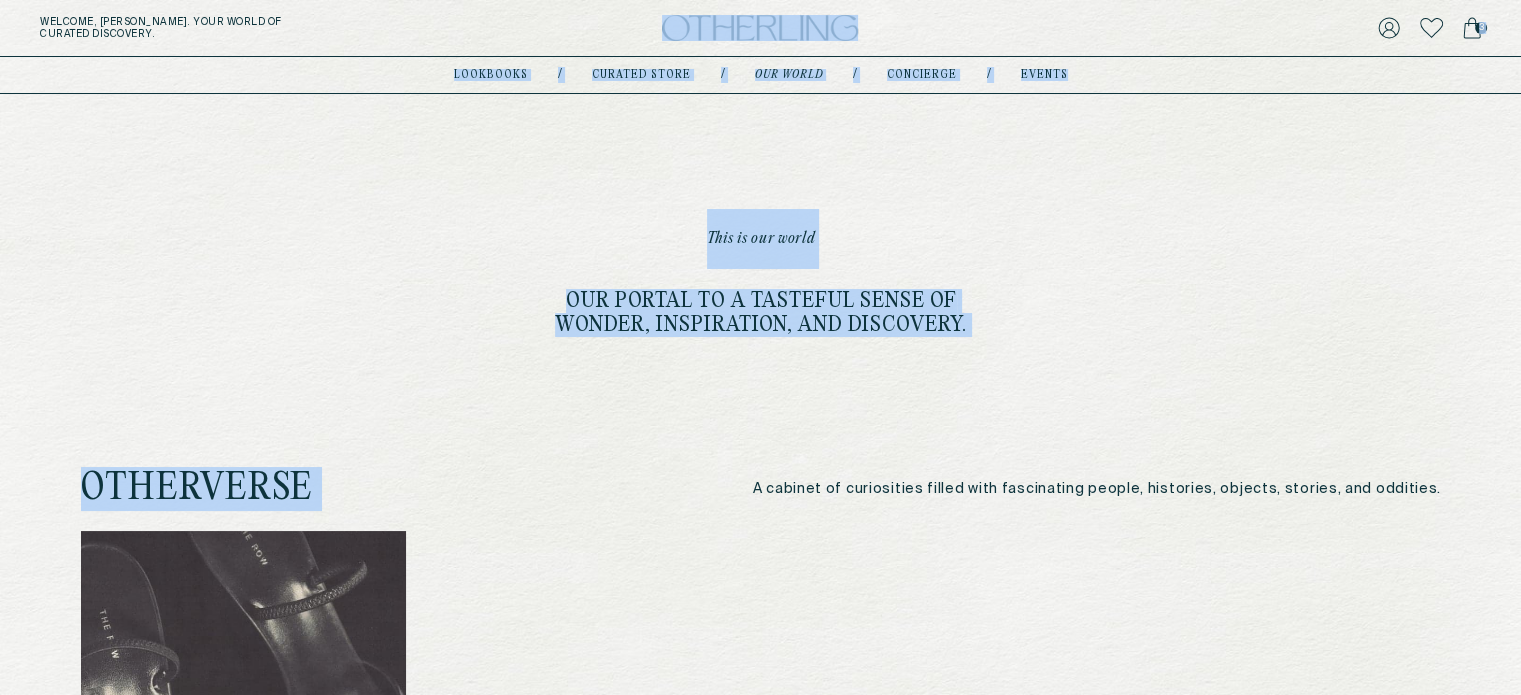 click on "This is our world Our portal to a tasteful sense of  wonder, inspiration, and discovery. Otherverse A cabinet of curiosities filled with fascinating people, histories, objects, stories, and oddities. Editorial Coming Soon A place for discovery. Othersounds A monthly compendium of music, curated by [PERSON_NAME]'s founder.  [DATE] View playlist [DATE] View playlist otherling / noun 01. One who is not like others; someone who finds beauty in the unexpected and embraces the unknown." at bounding box center (761, 1320) 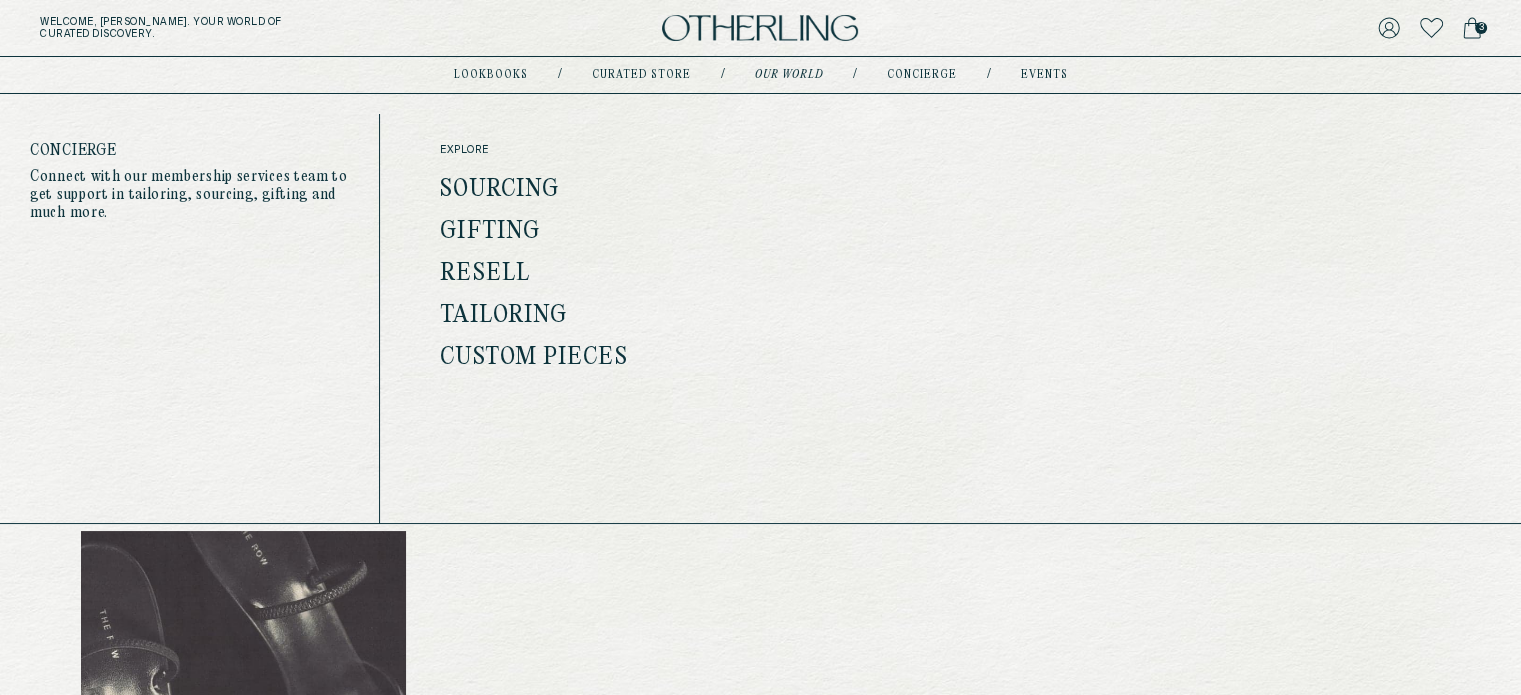click on "concierge" at bounding box center (922, 75) 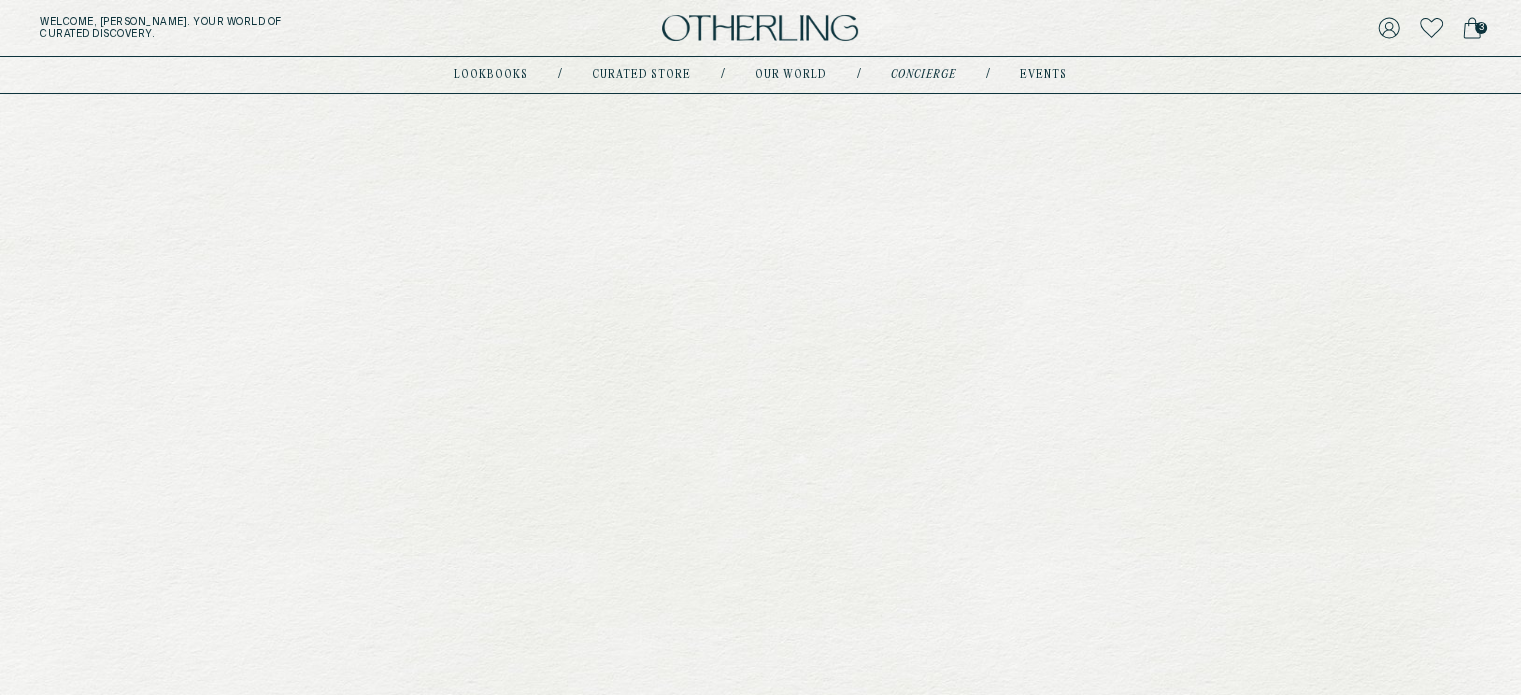 click on "concierge" at bounding box center [923, 75] 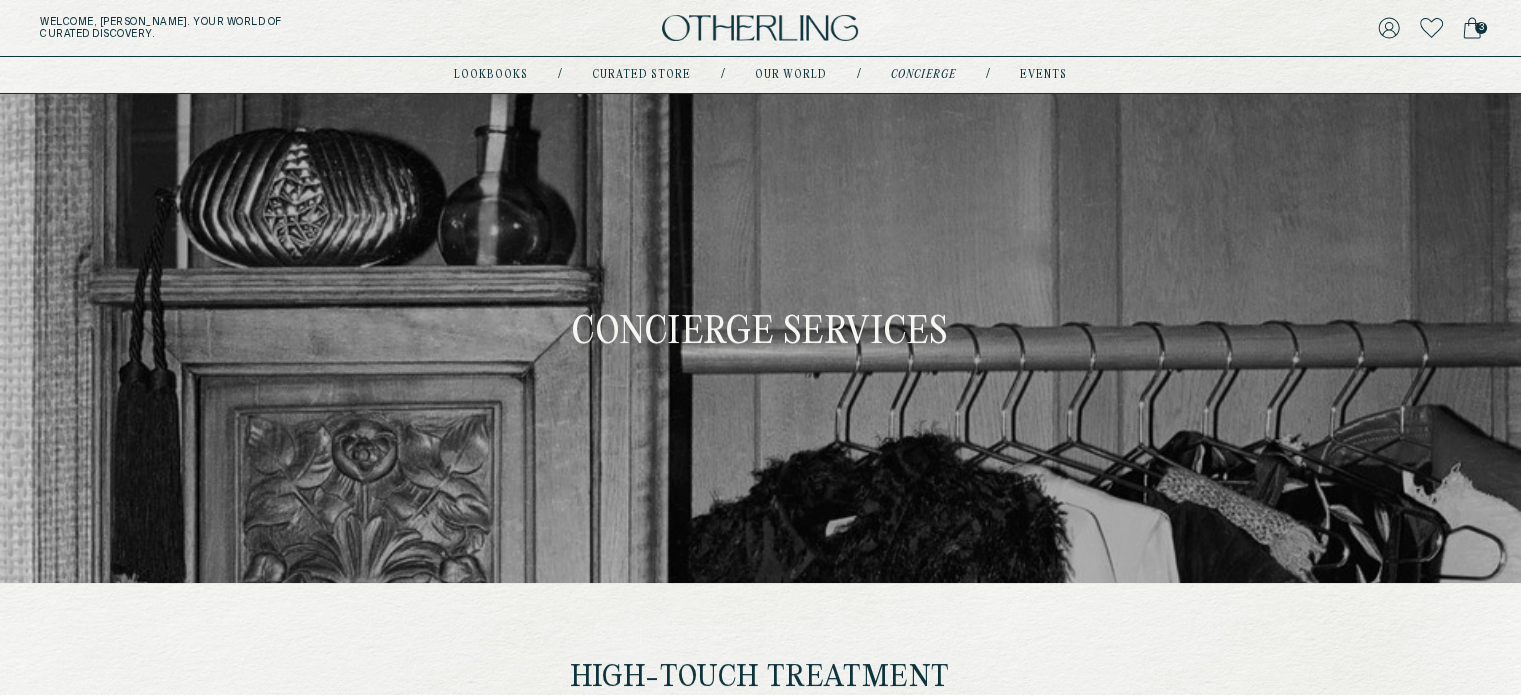 type on "********" 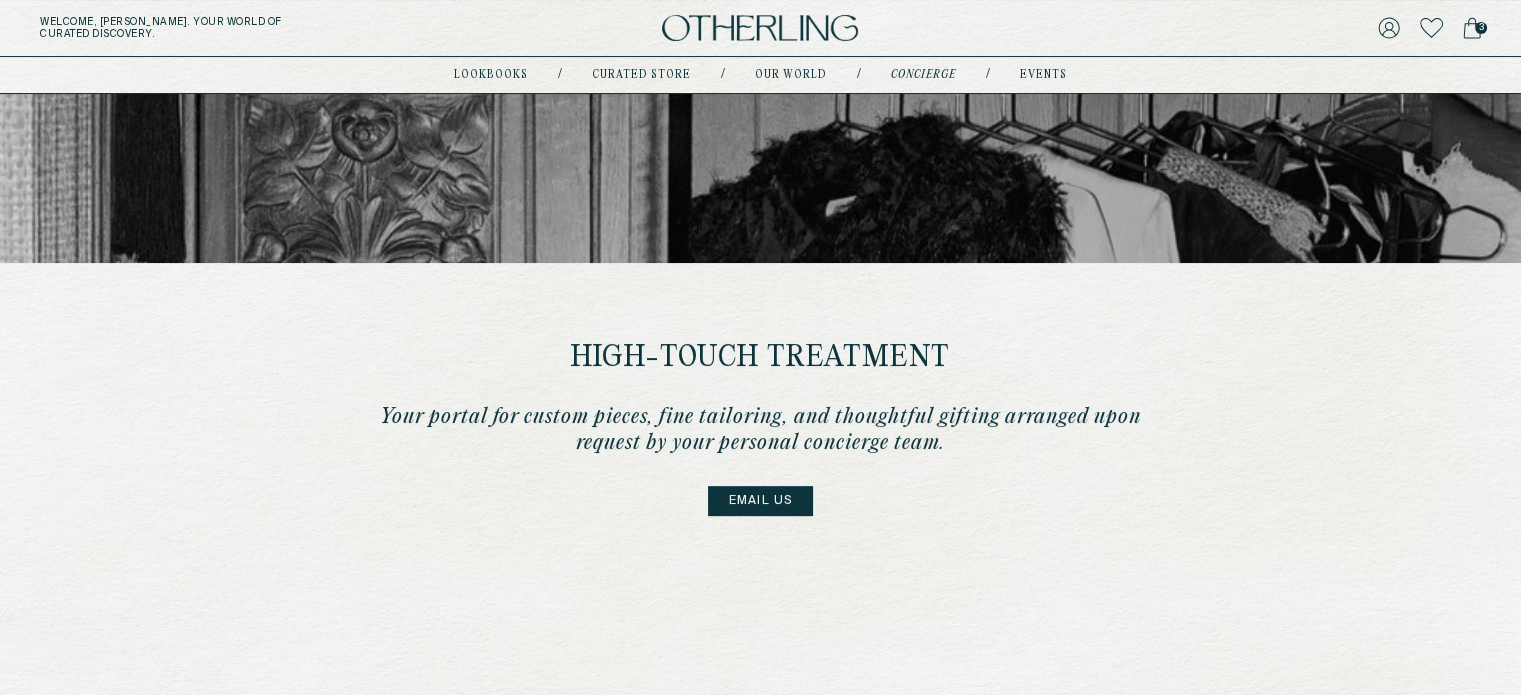 scroll, scrollTop: 320, scrollLeft: 0, axis: vertical 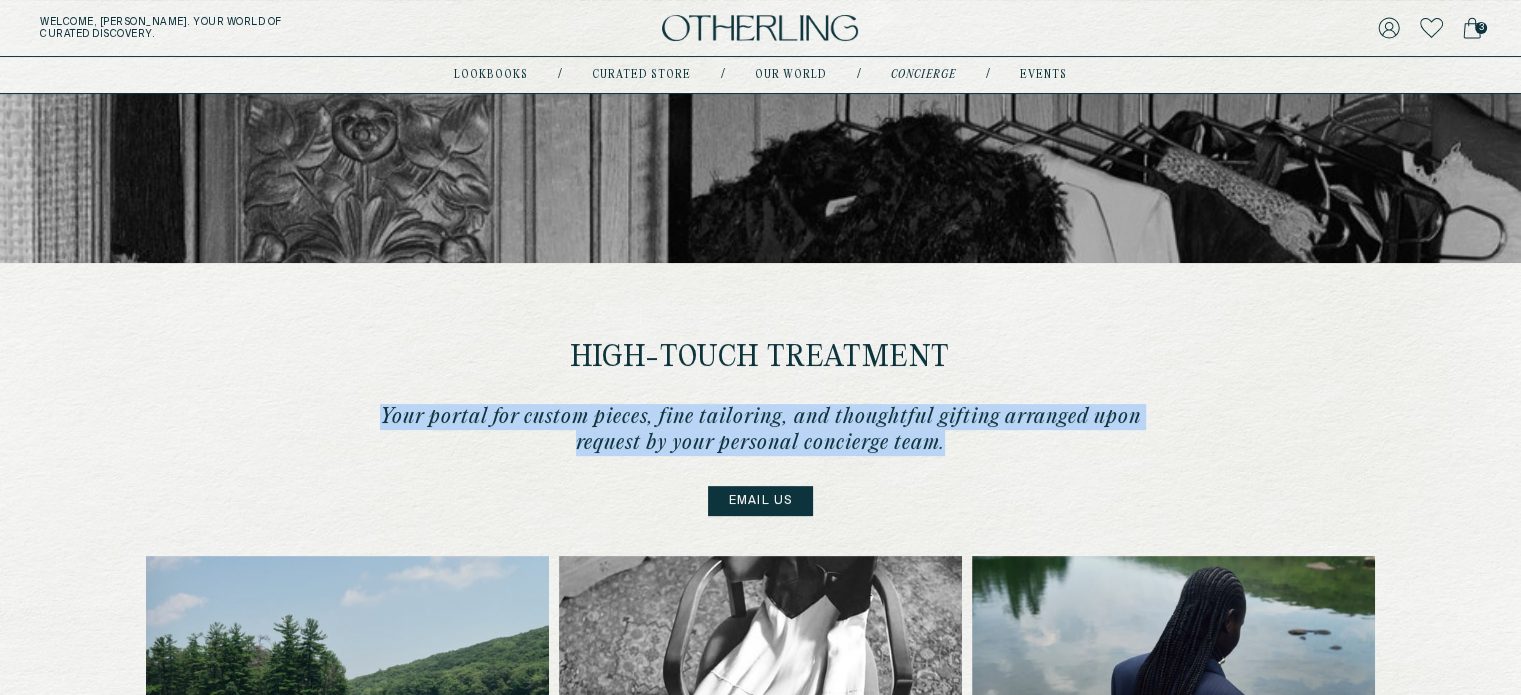 drag, startPoint x: 988, startPoint y: 463, endPoint x: 373, endPoint y: 417, distance: 616.7179 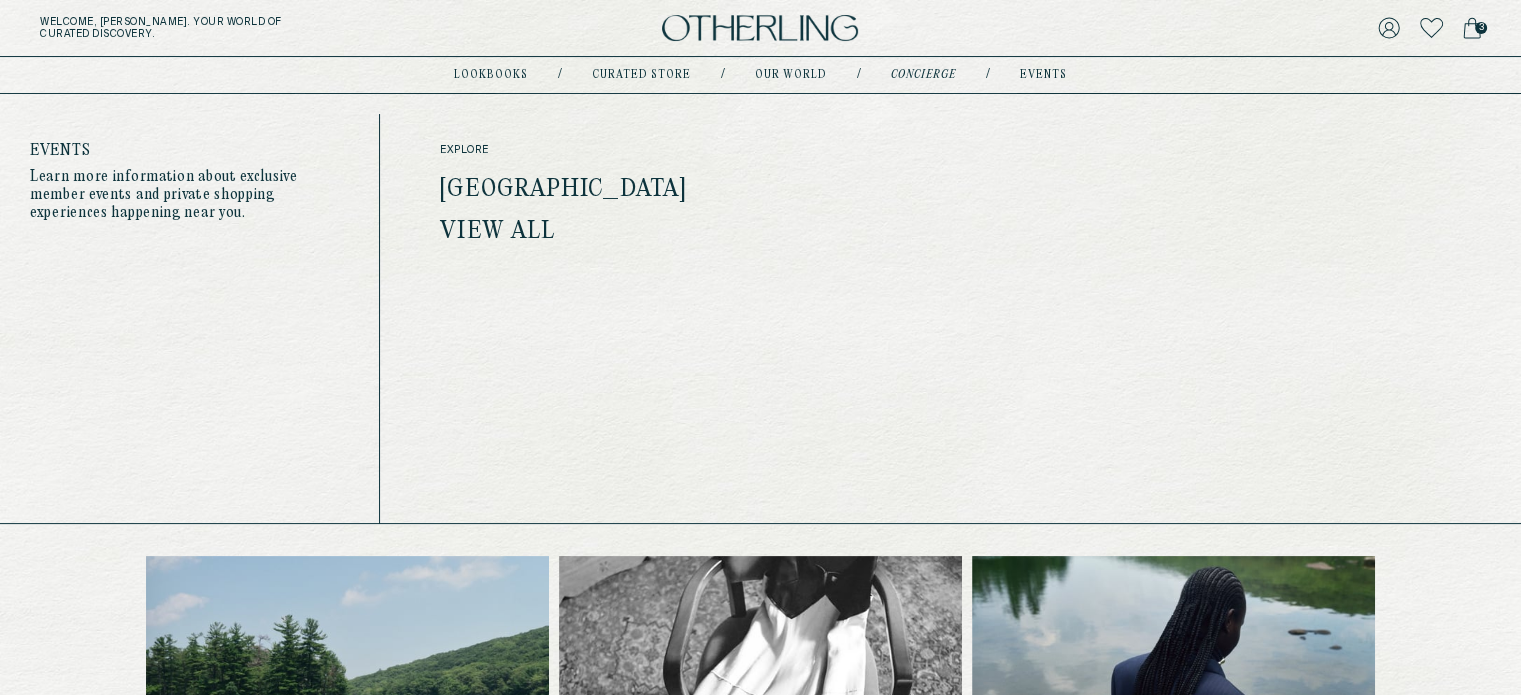 click on "events" at bounding box center (1043, 75) 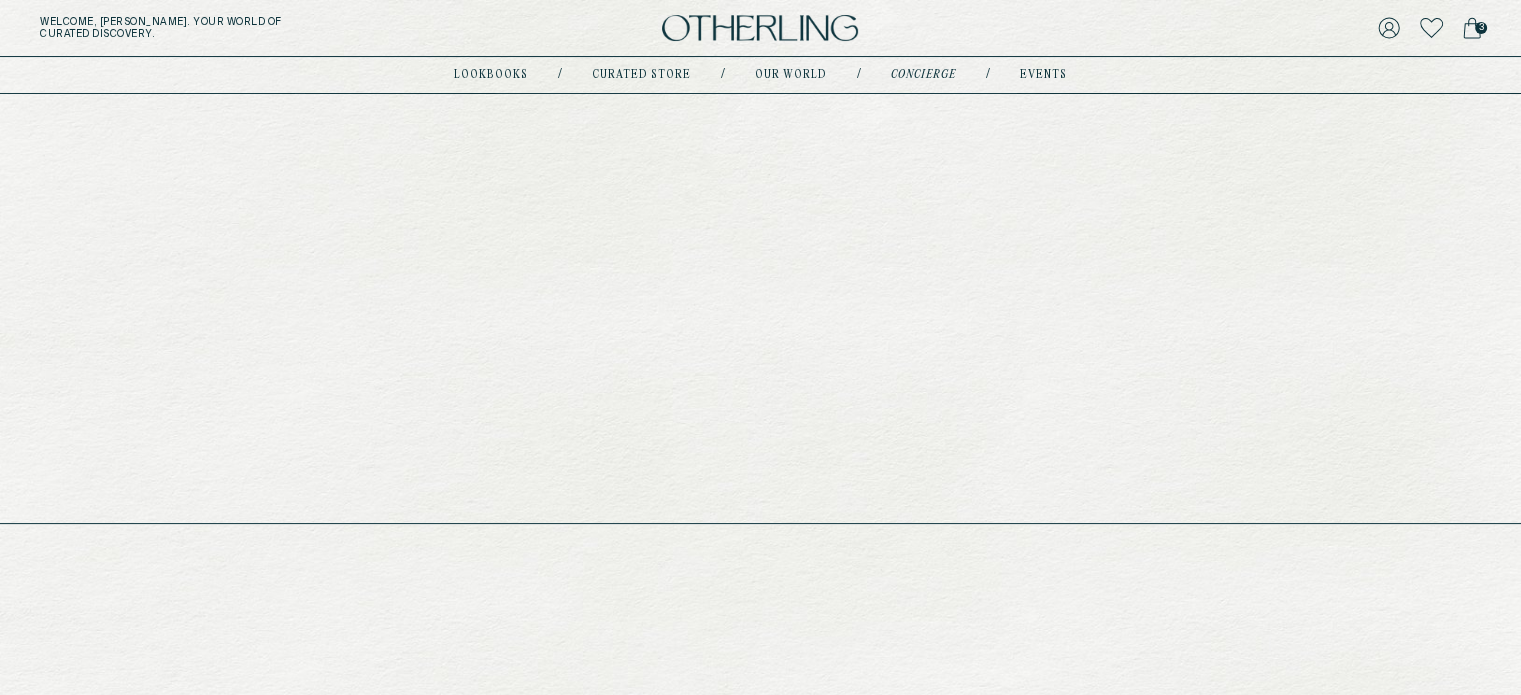 scroll, scrollTop: 0, scrollLeft: 0, axis: both 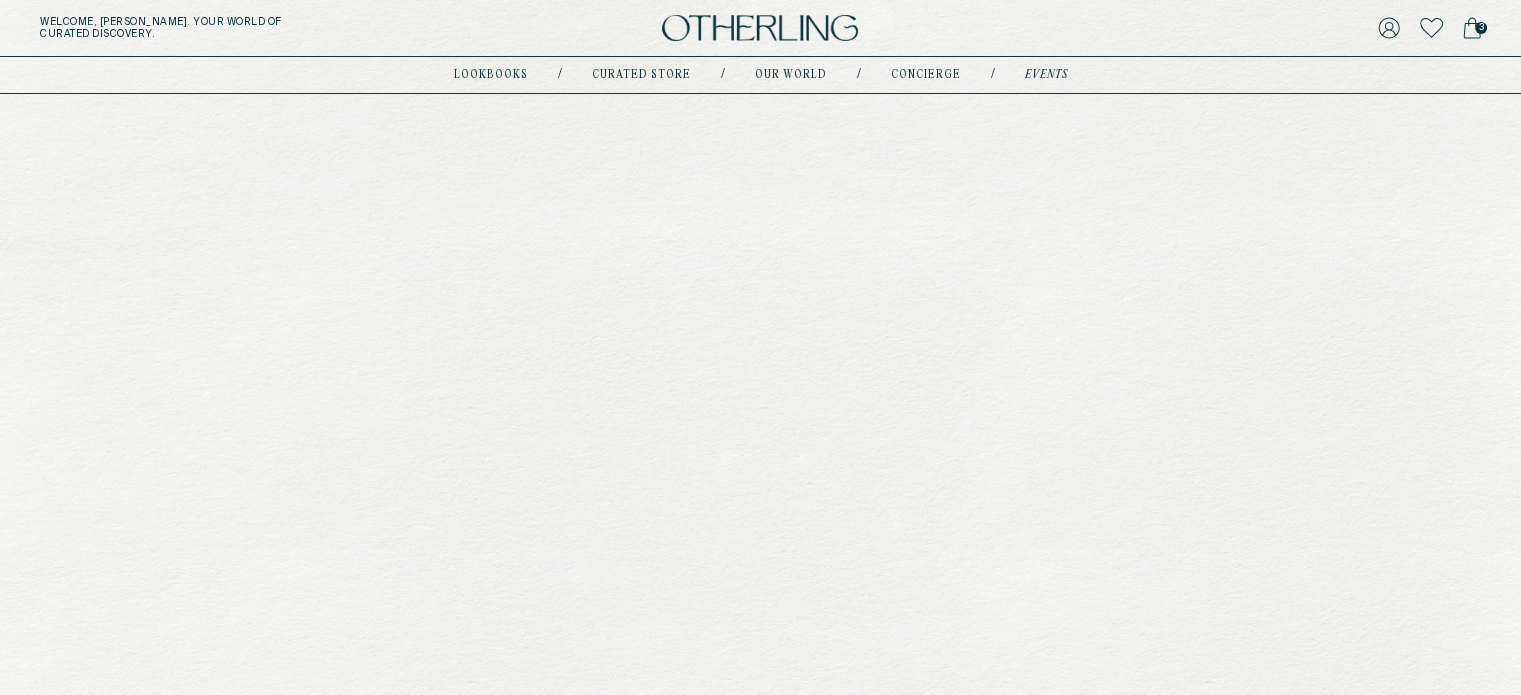 click on "events" at bounding box center [1046, 75] 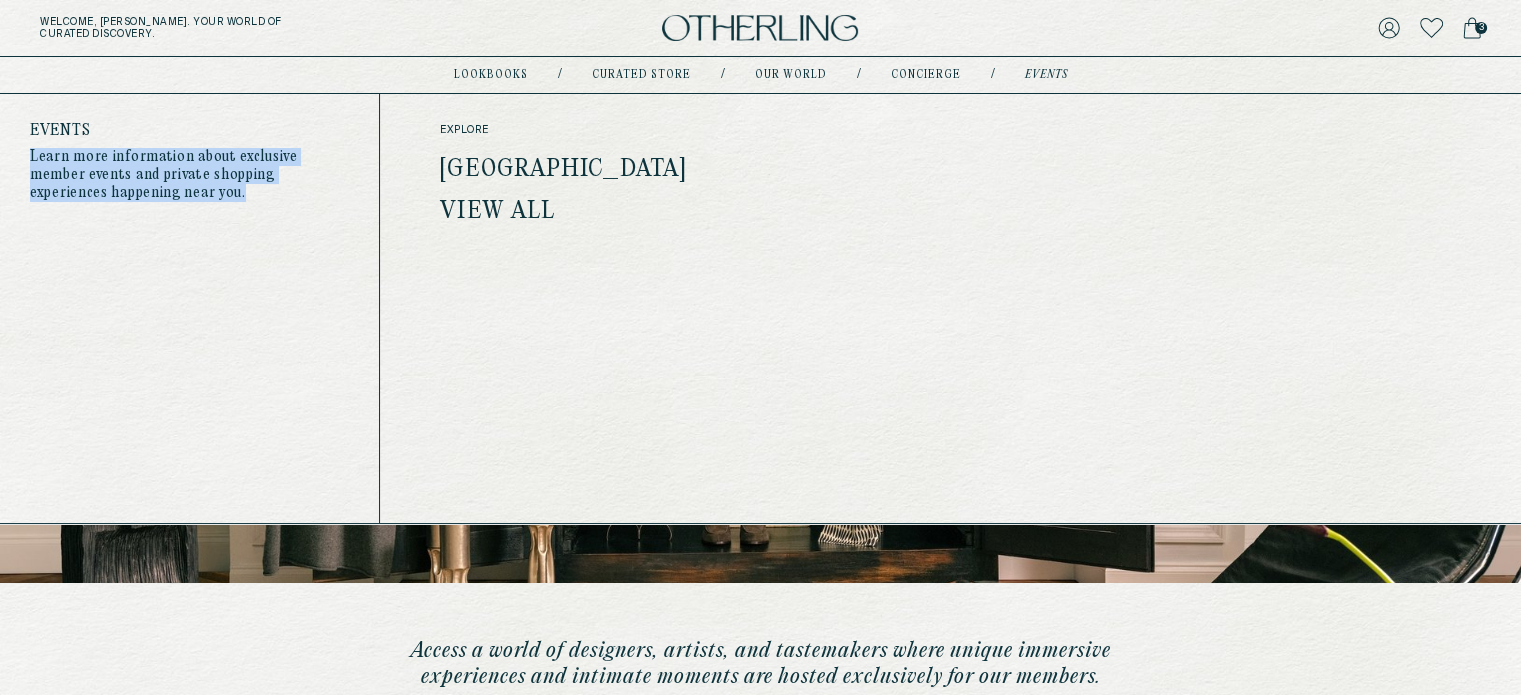 drag, startPoint x: 228, startPoint y: 187, endPoint x: 14, endPoint y: 160, distance: 215.69655 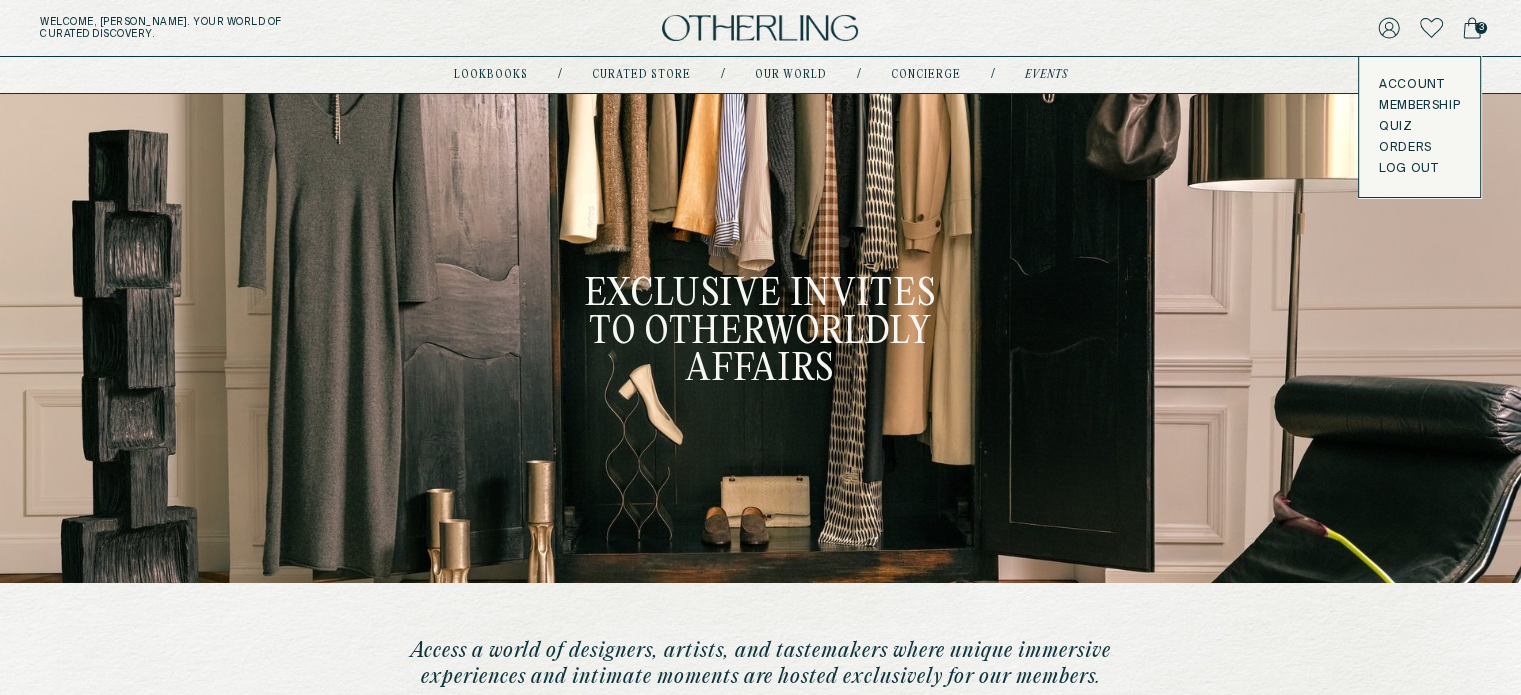 click on "Account" at bounding box center (1419, 85) 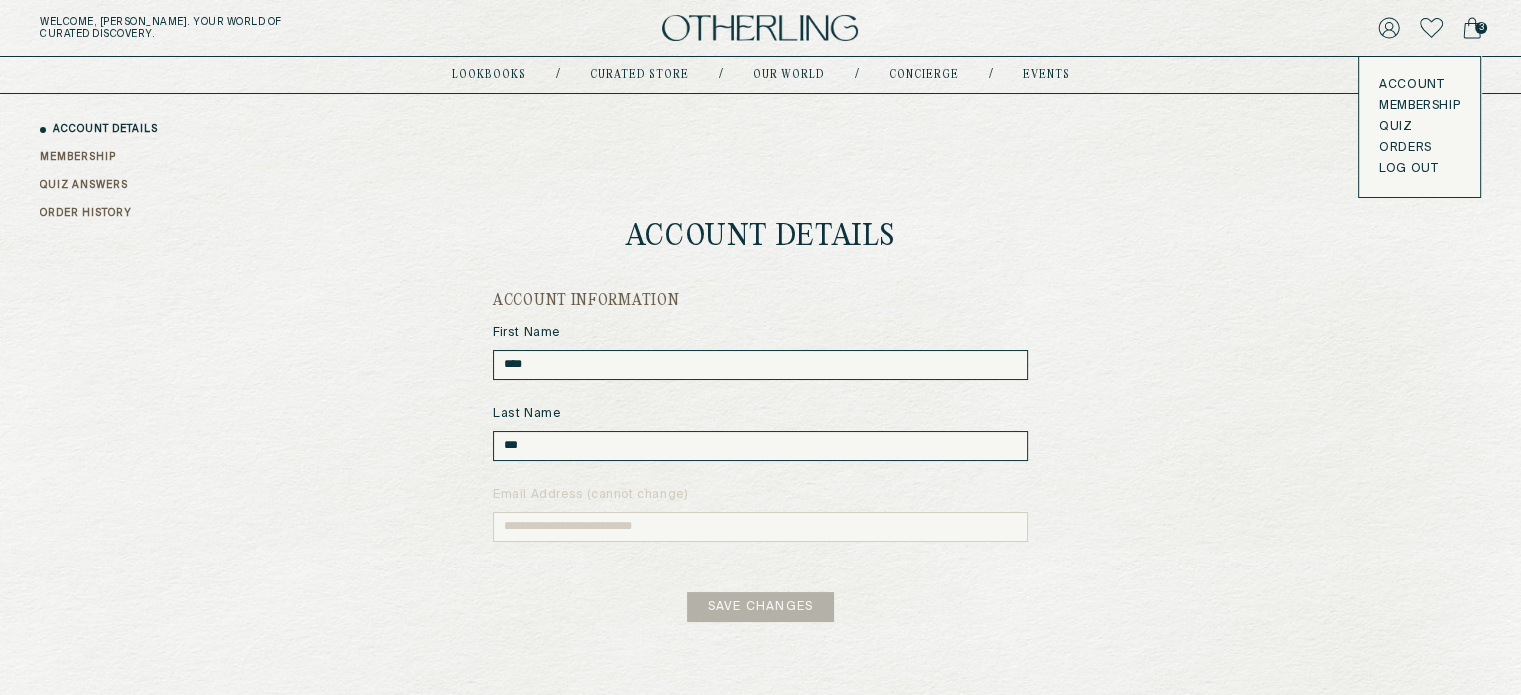 click on "Membership" at bounding box center [1419, 106] 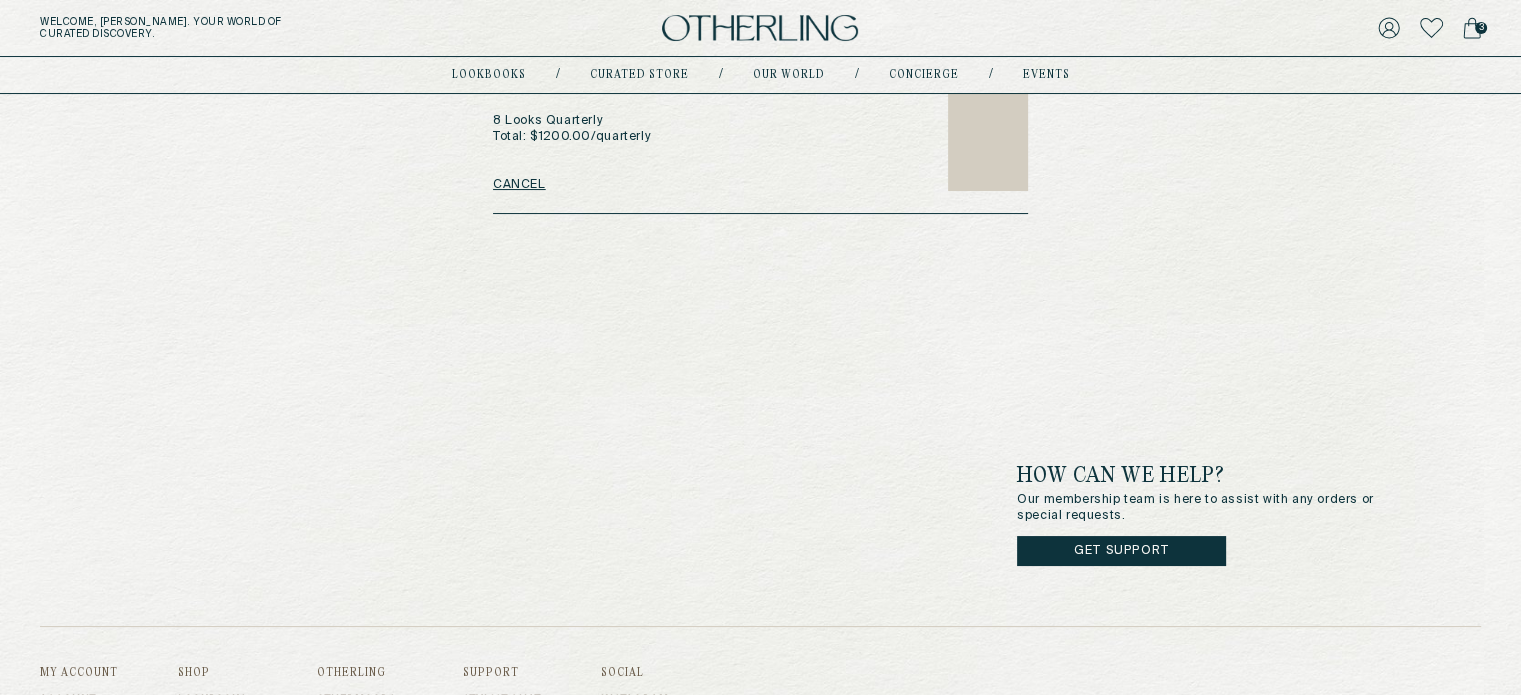 scroll, scrollTop: 0, scrollLeft: 0, axis: both 